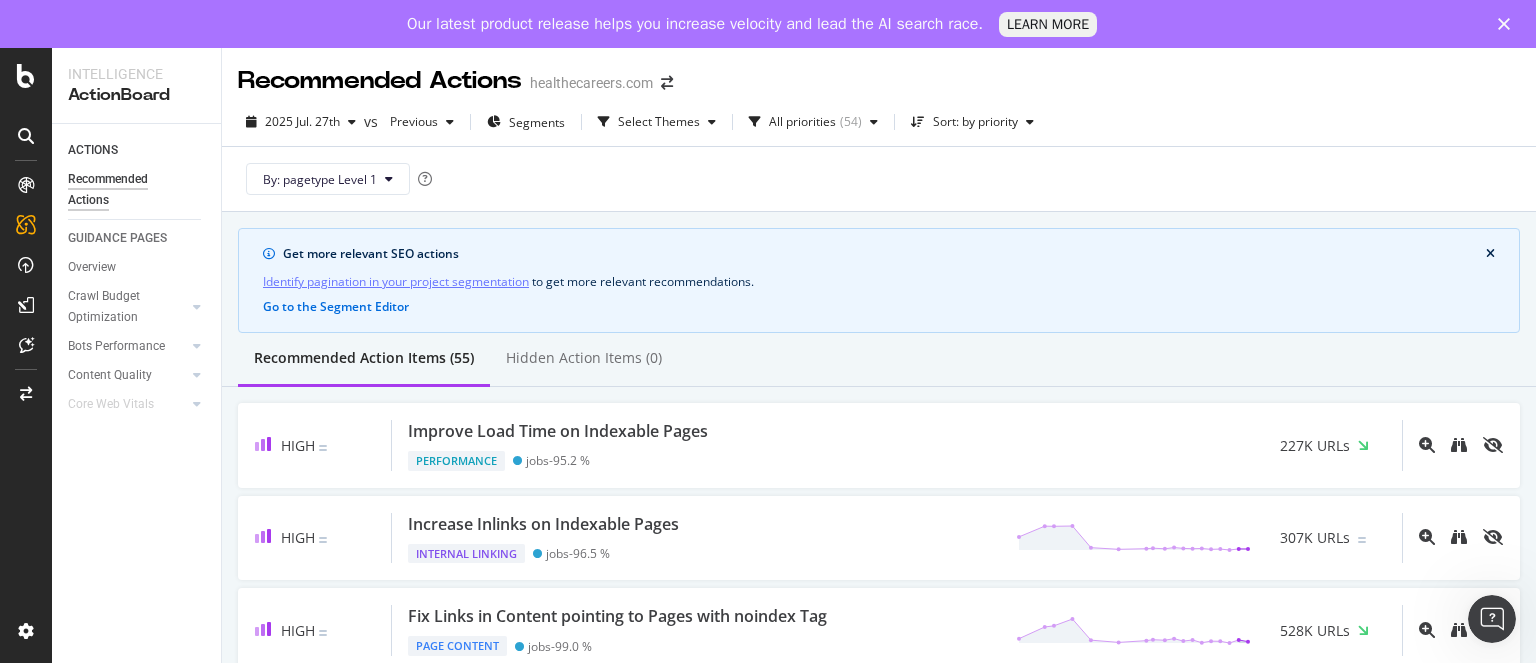 scroll, scrollTop: 0, scrollLeft: 0, axis: both 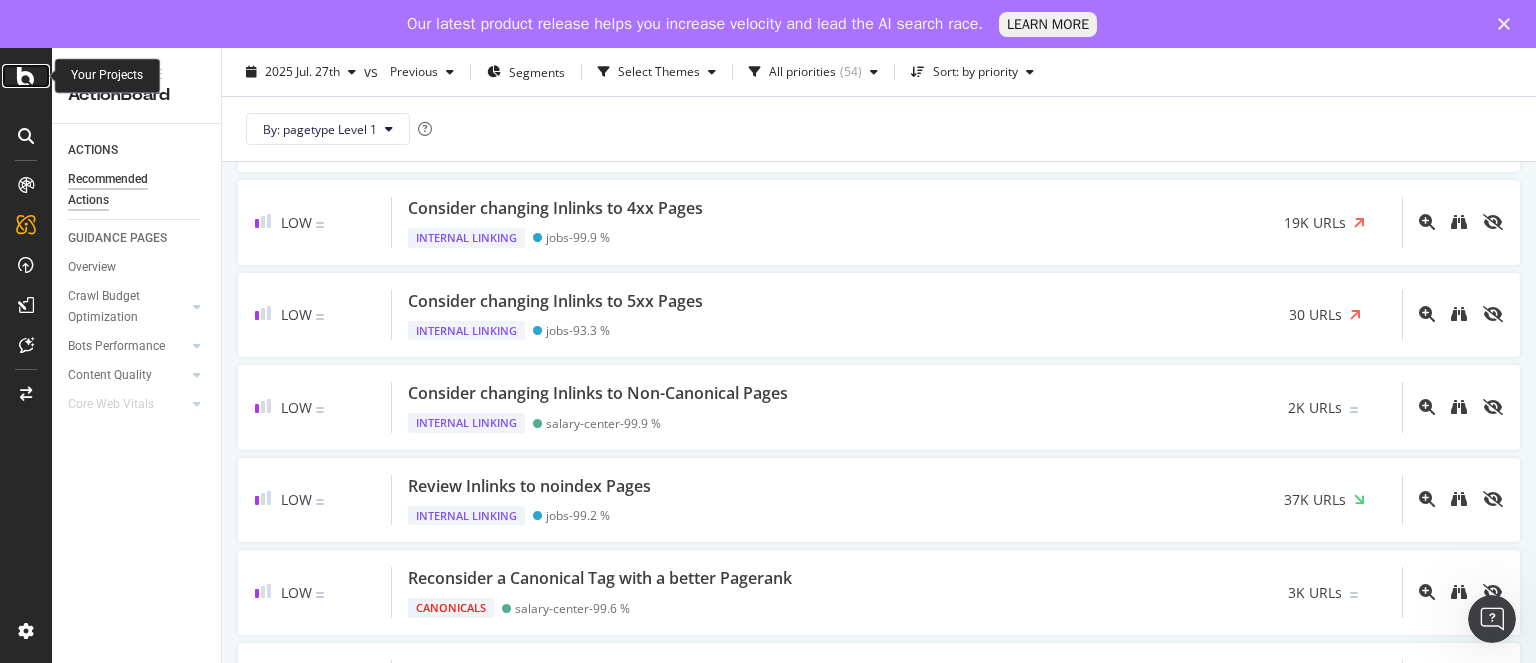 click at bounding box center [26, 76] 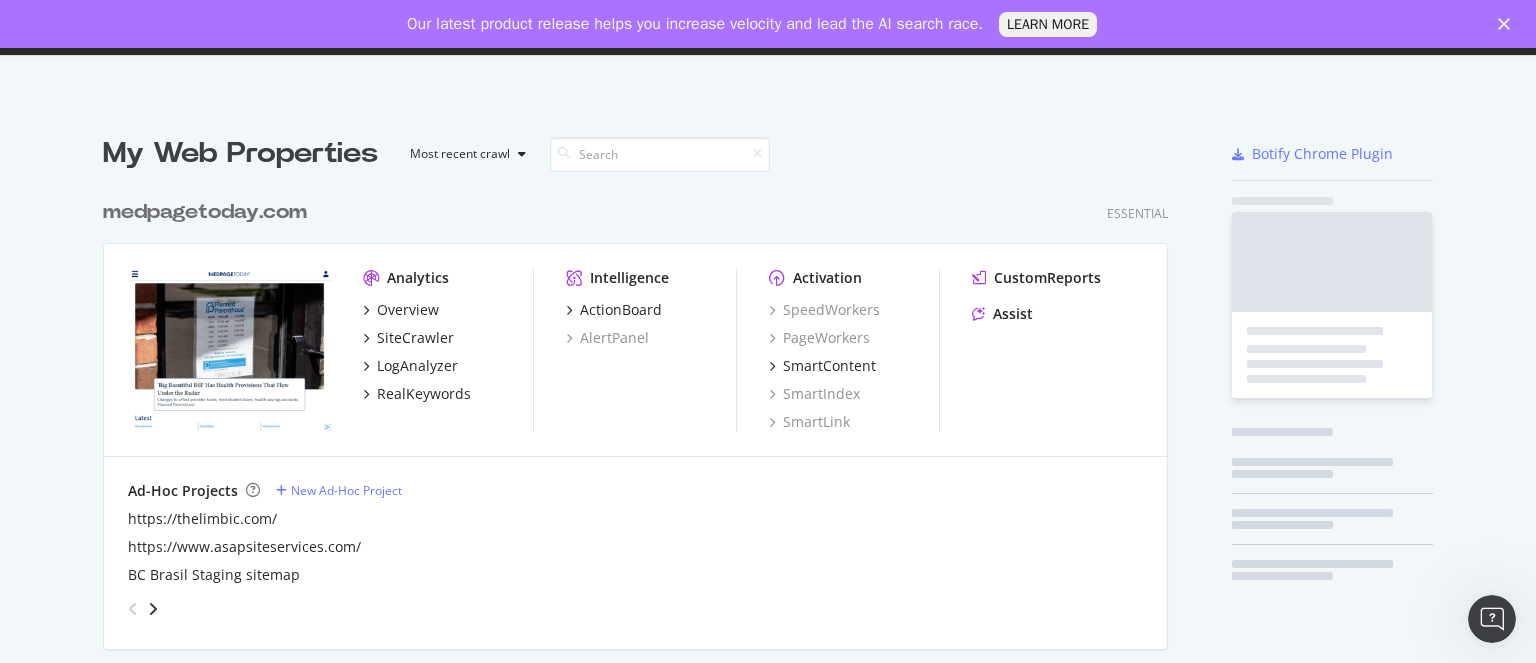 scroll, scrollTop: 16, scrollLeft: 16, axis: both 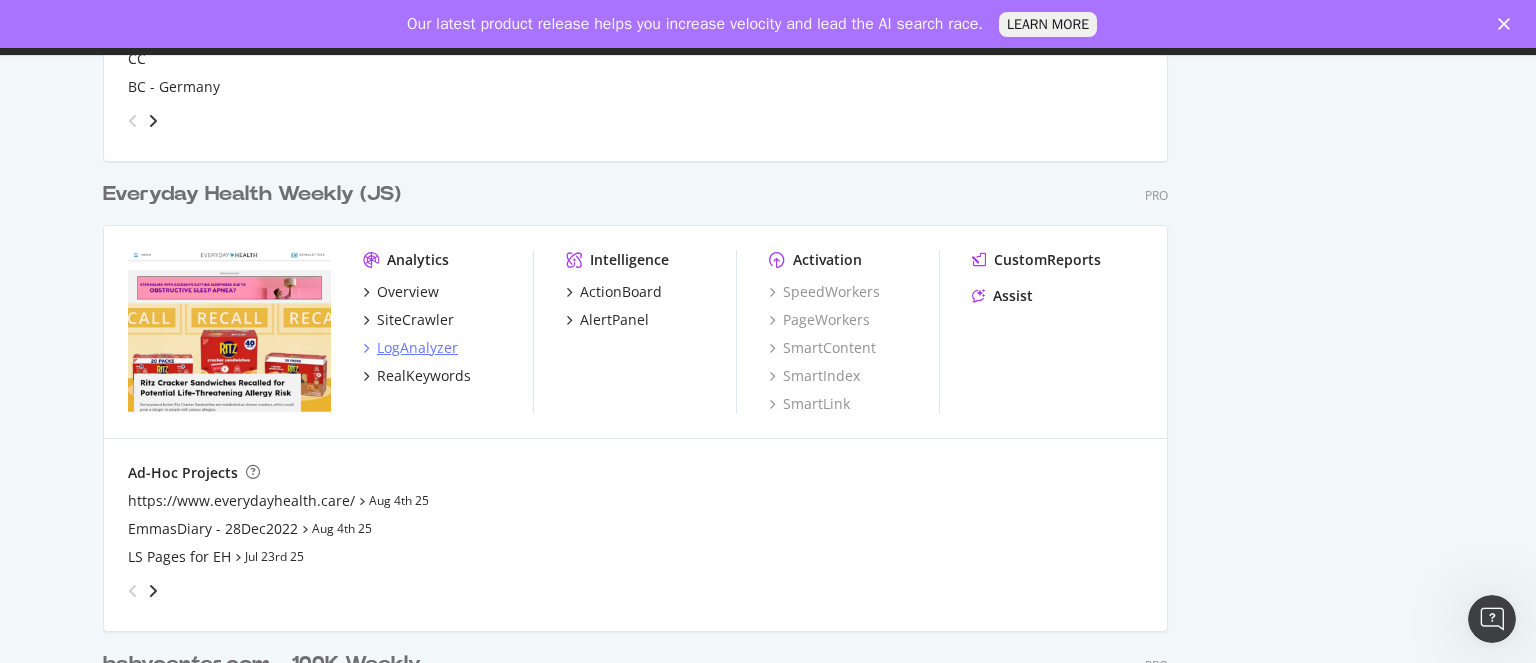click on "LogAnalyzer" at bounding box center [417, 348] 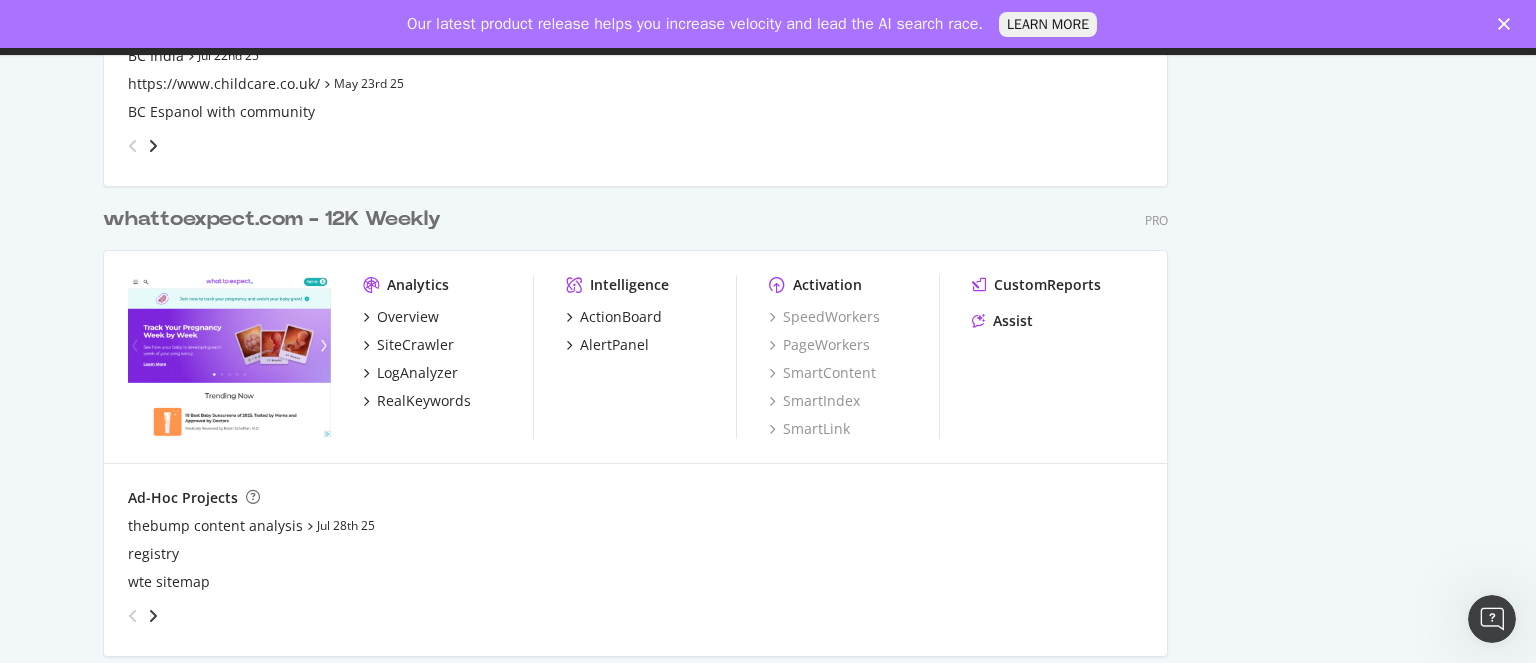 scroll, scrollTop: 3267, scrollLeft: 0, axis: vertical 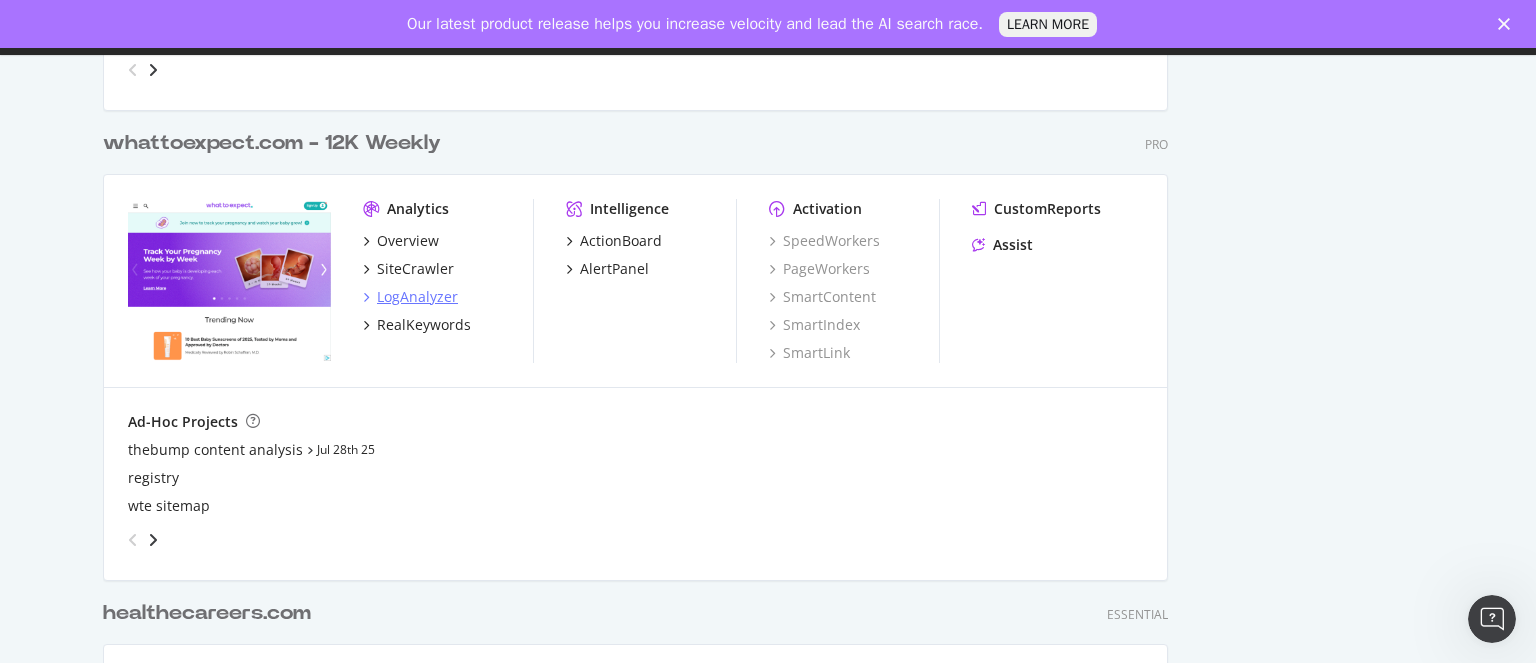 click on "LogAnalyzer" at bounding box center (417, 297) 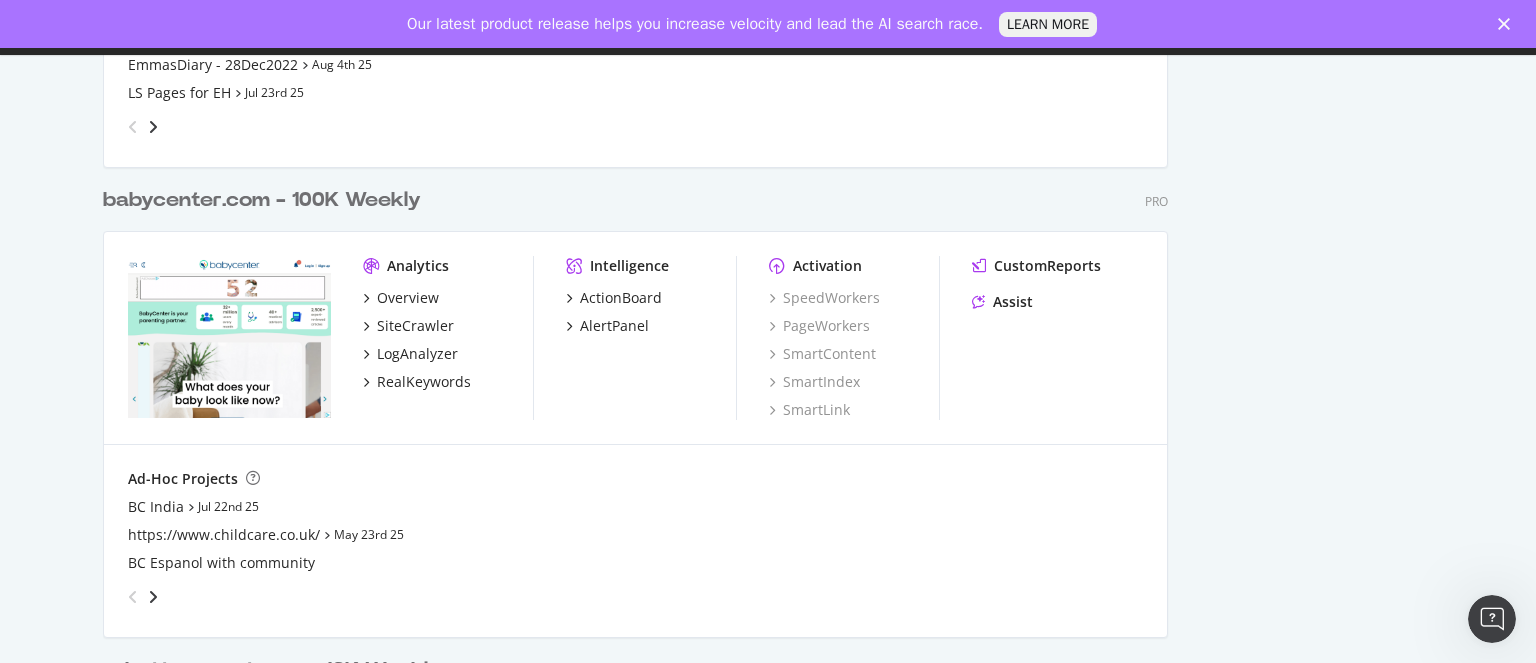scroll, scrollTop: 2768, scrollLeft: 0, axis: vertical 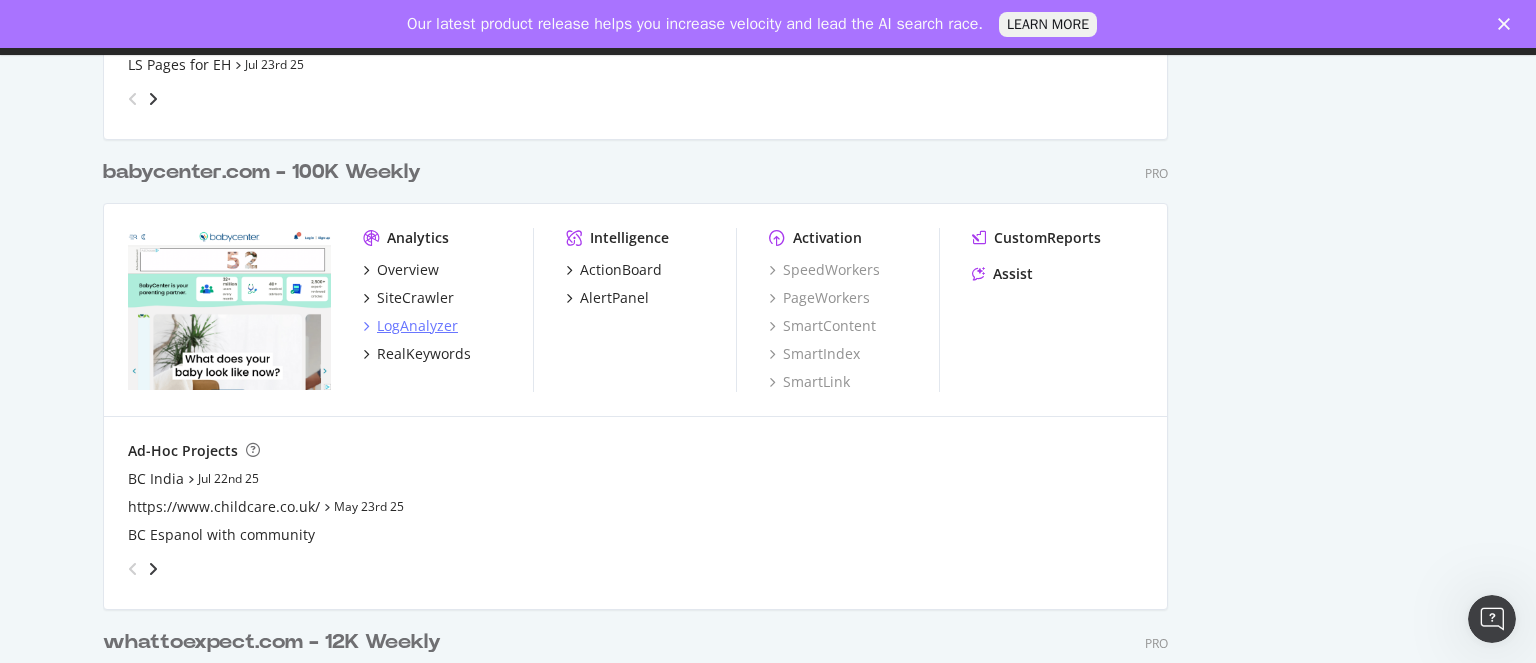 click on "LogAnalyzer" at bounding box center [417, 326] 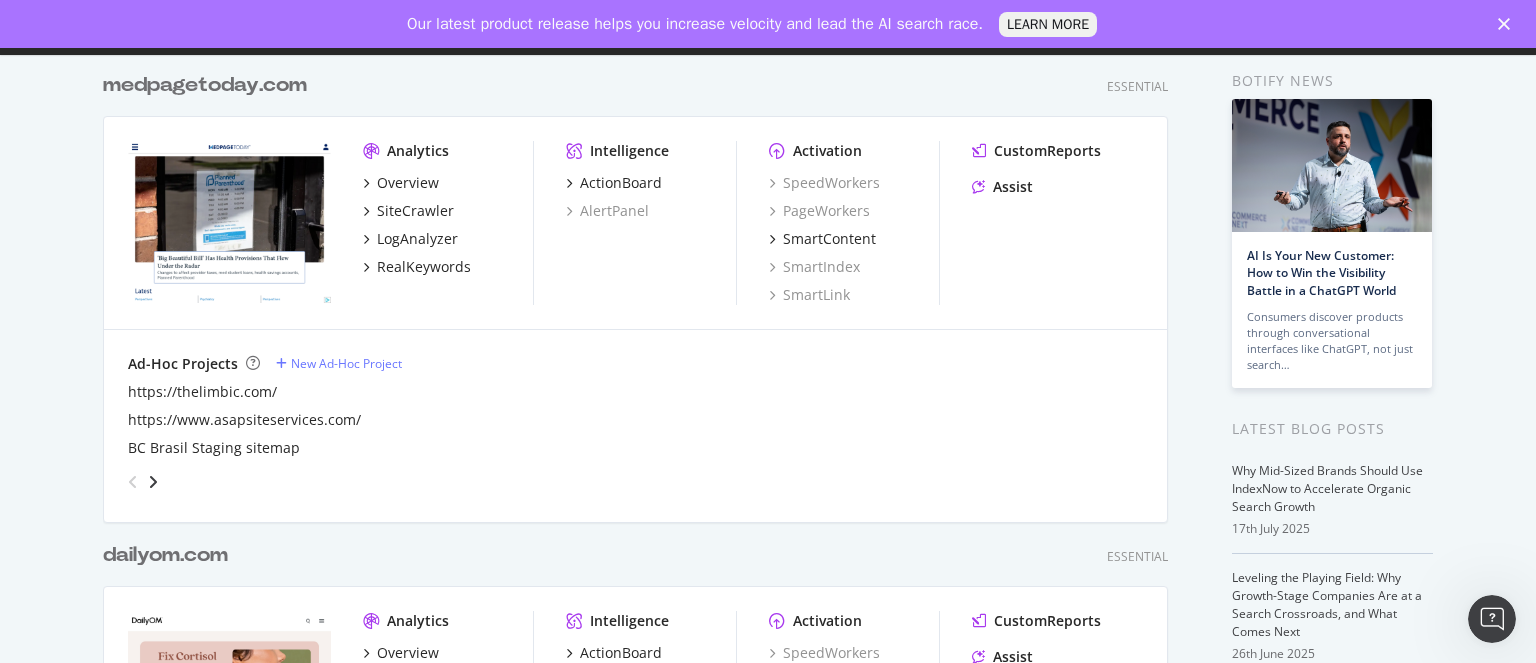 scroll, scrollTop: 0, scrollLeft: 0, axis: both 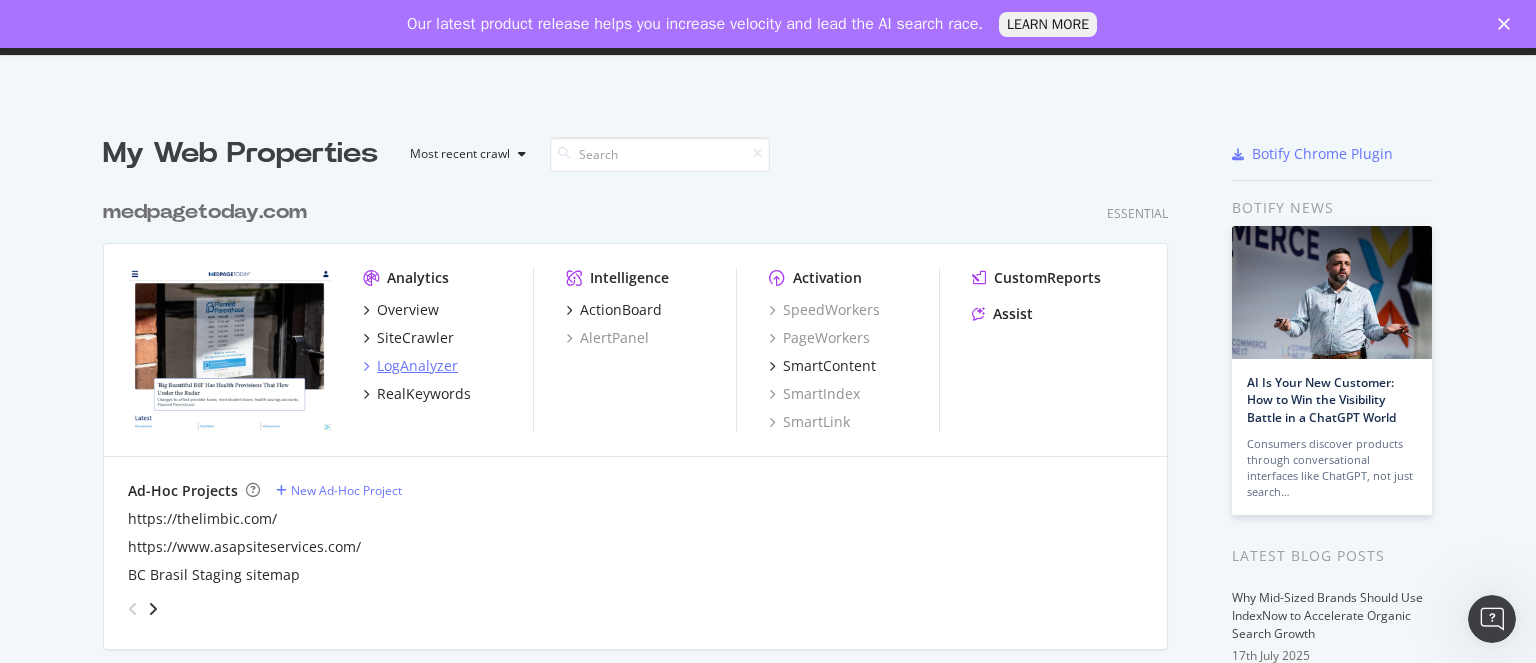 click on "LogAnalyzer" at bounding box center [417, 366] 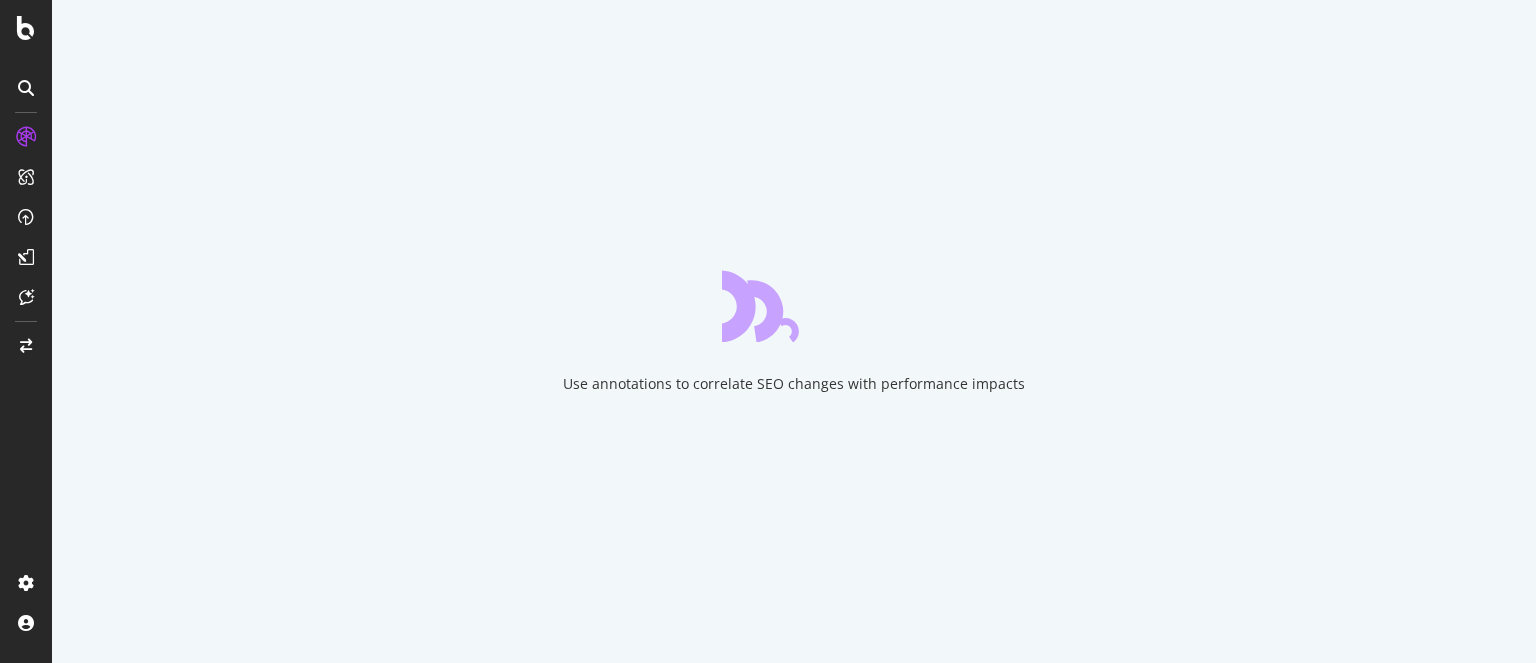 scroll, scrollTop: 0, scrollLeft: 0, axis: both 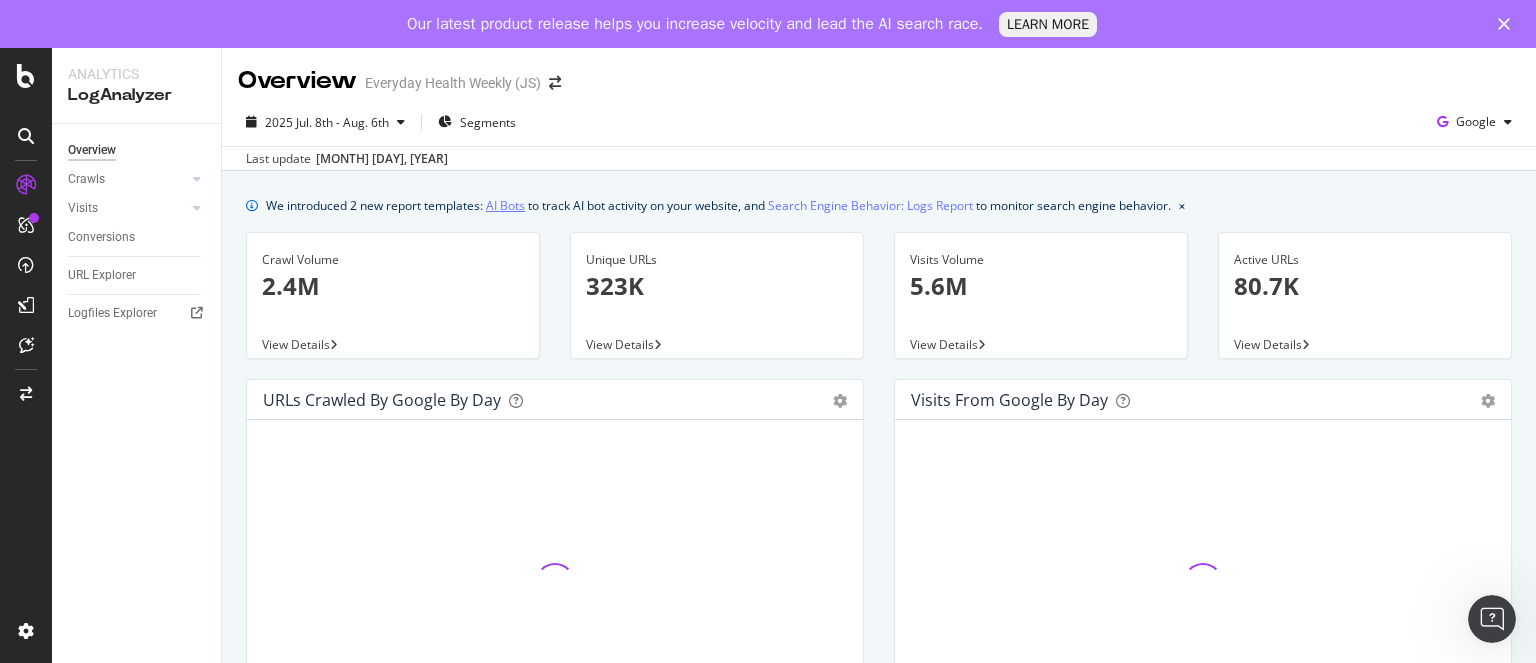 click on "AI Bots" at bounding box center (505, 205) 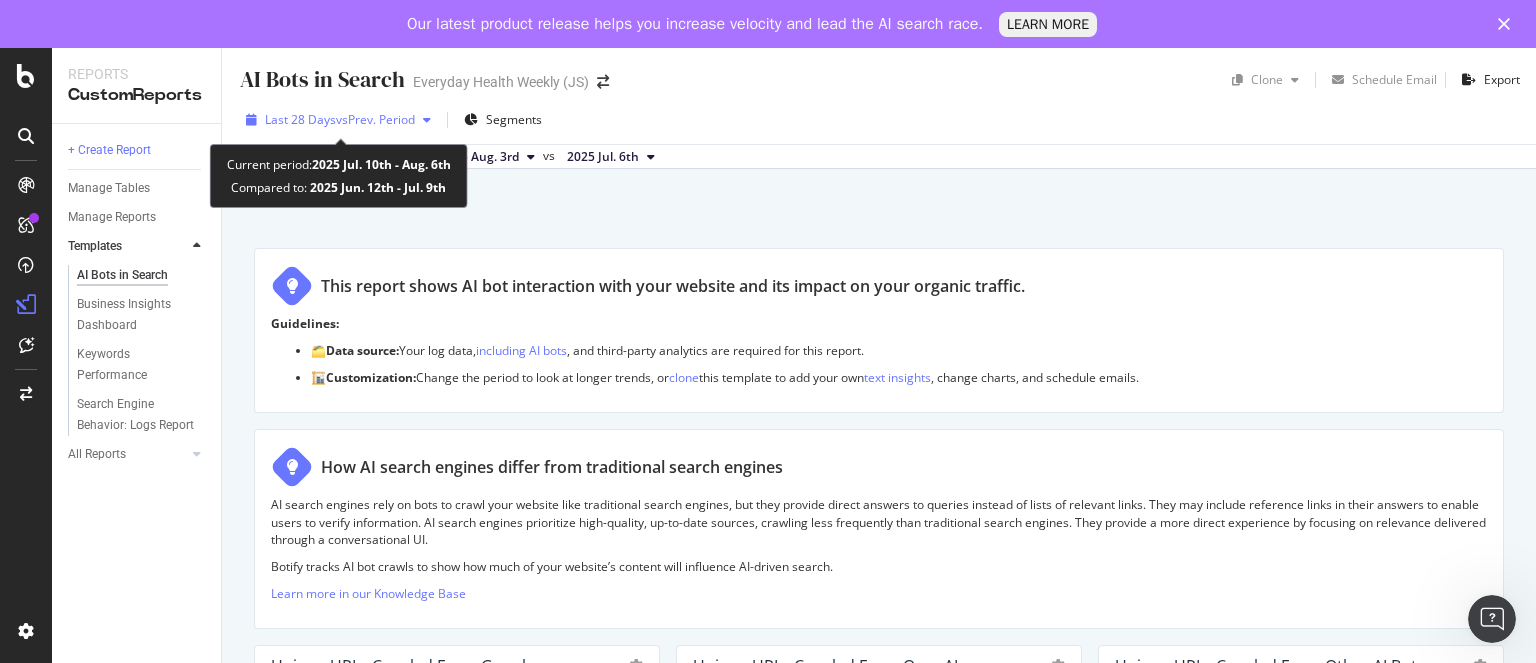 click on "vs  Prev. Period" at bounding box center [375, 119] 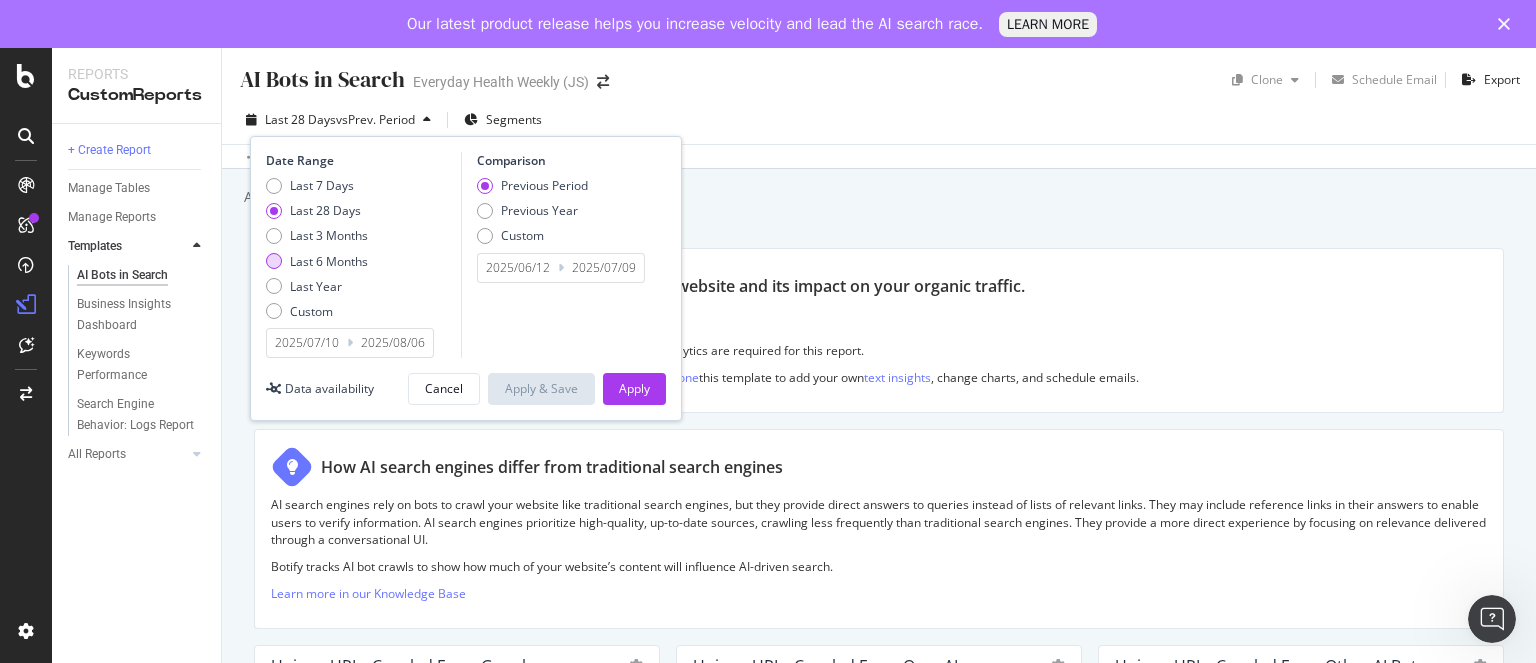 click on "Last 6 Months" at bounding box center [329, 261] 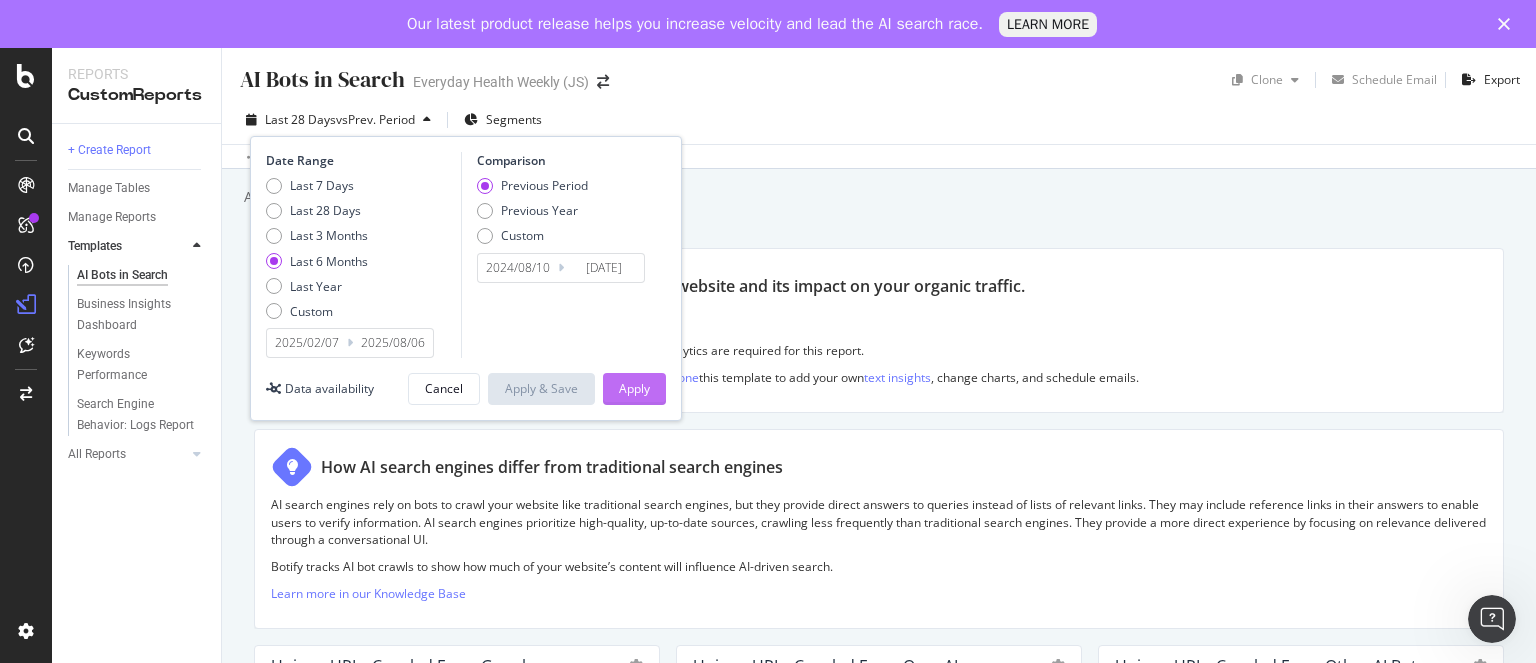 click on "Apply" at bounding box center [634, 388] 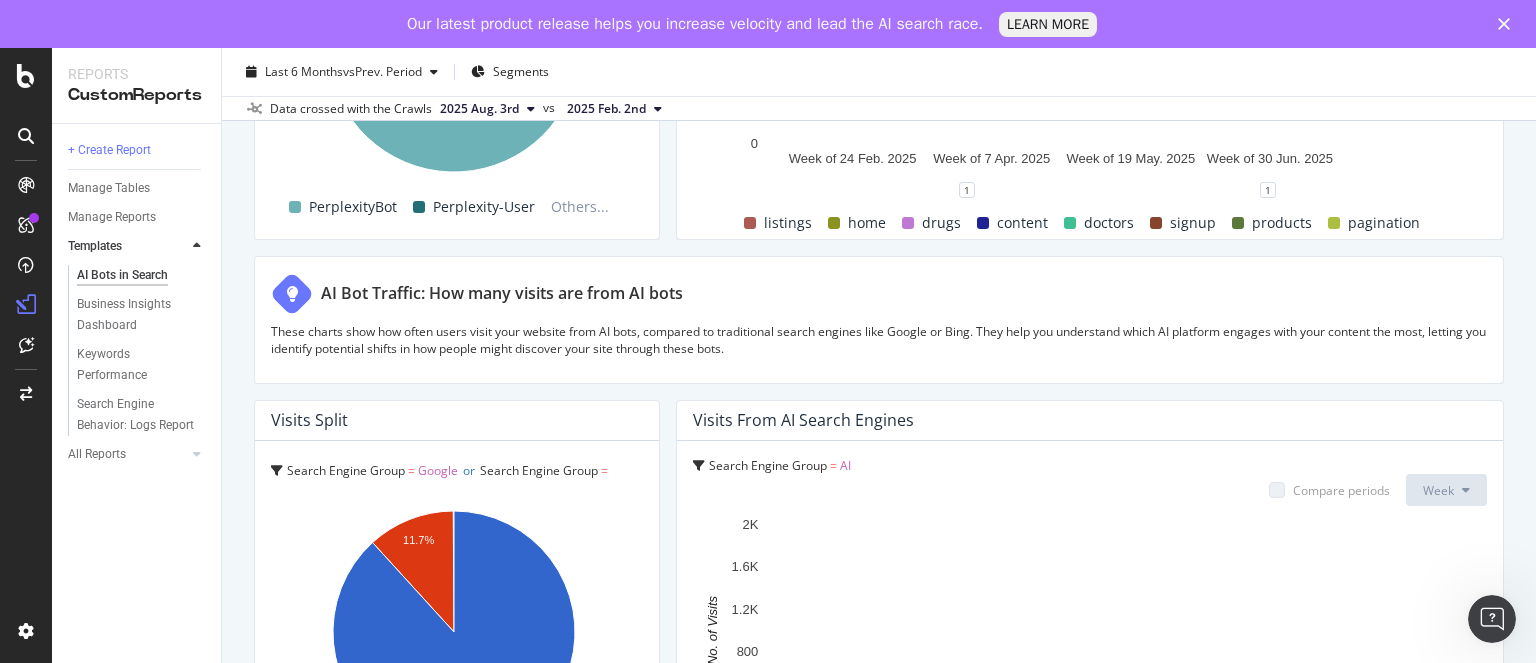scroll, scrollTop: 3560, scrollLeft: 0, axis: vertical 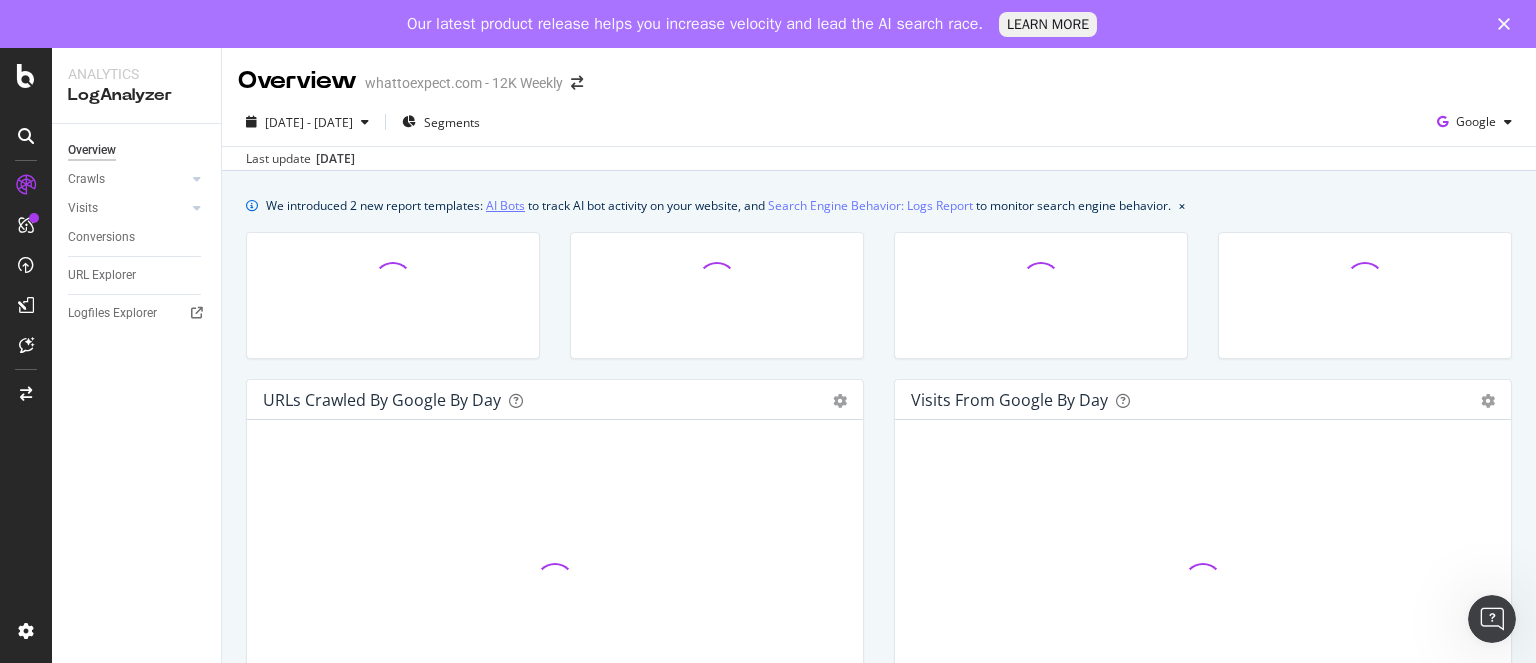 click on "AI Bots" at bounding box center (505, 205) 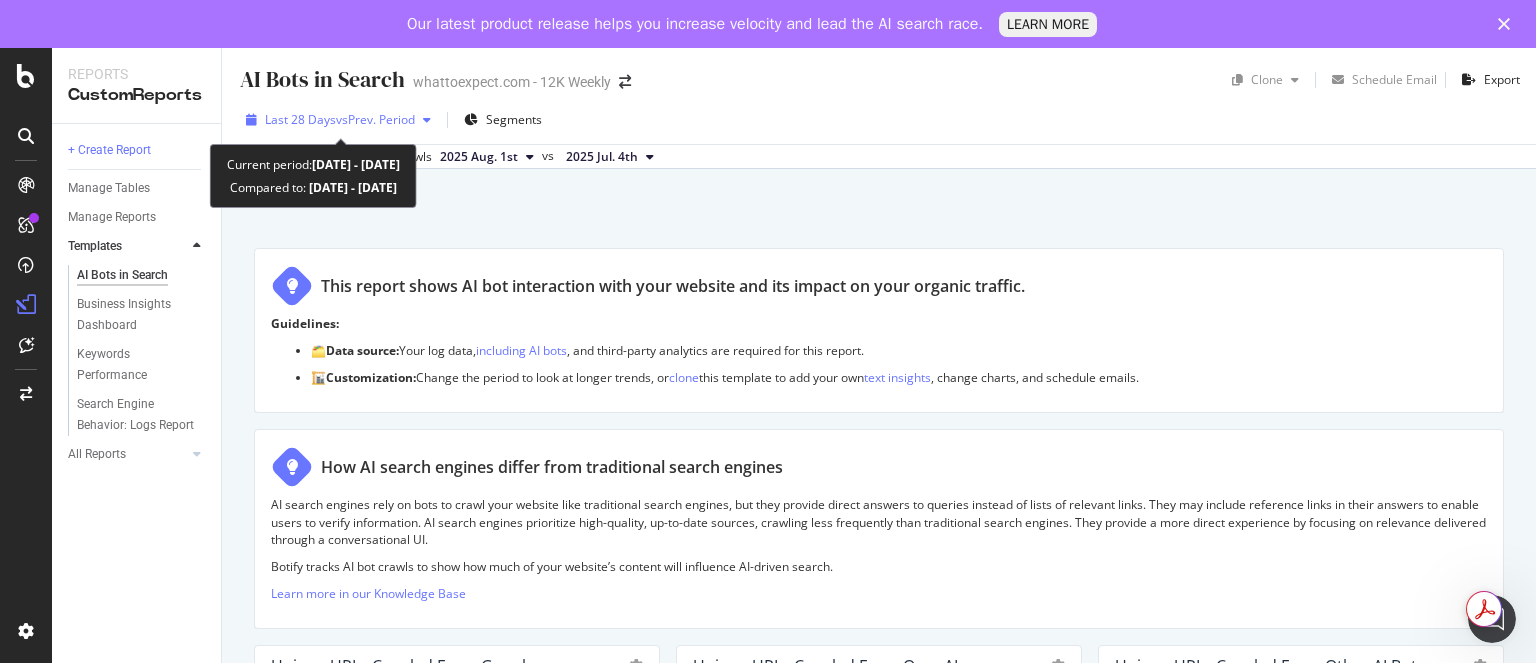 click on "Last 28 Days" at bounding box center (300, 119) 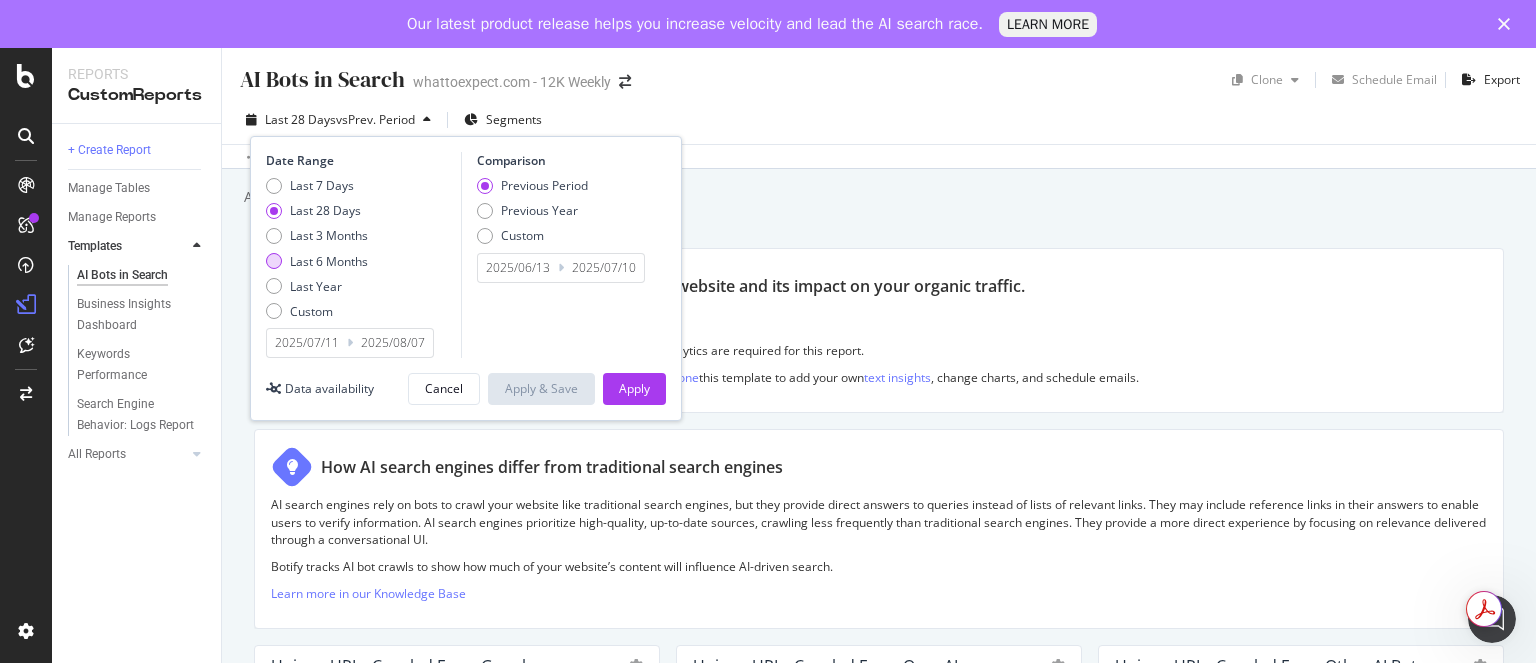 click on "Last 6 Months" at bounding box center [329, 261] 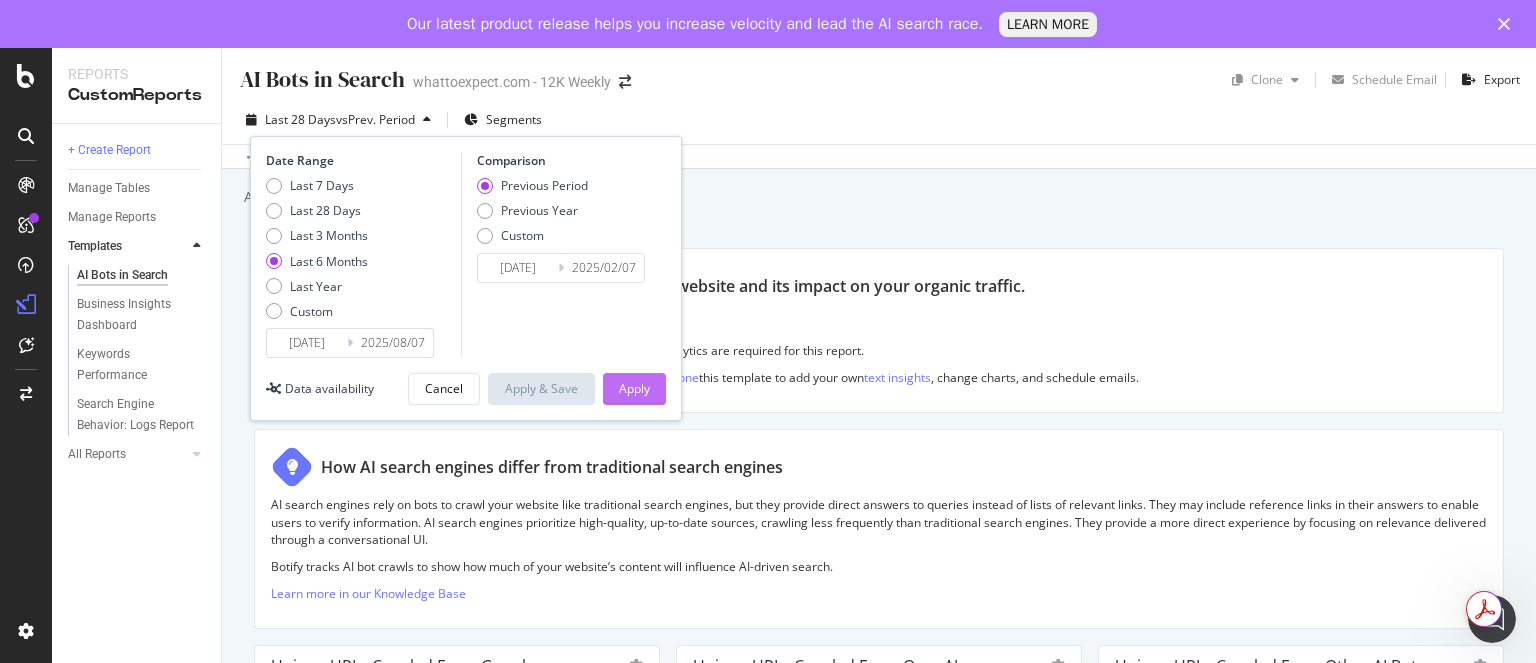 click on "Apply" at bounding box center [634, 388] 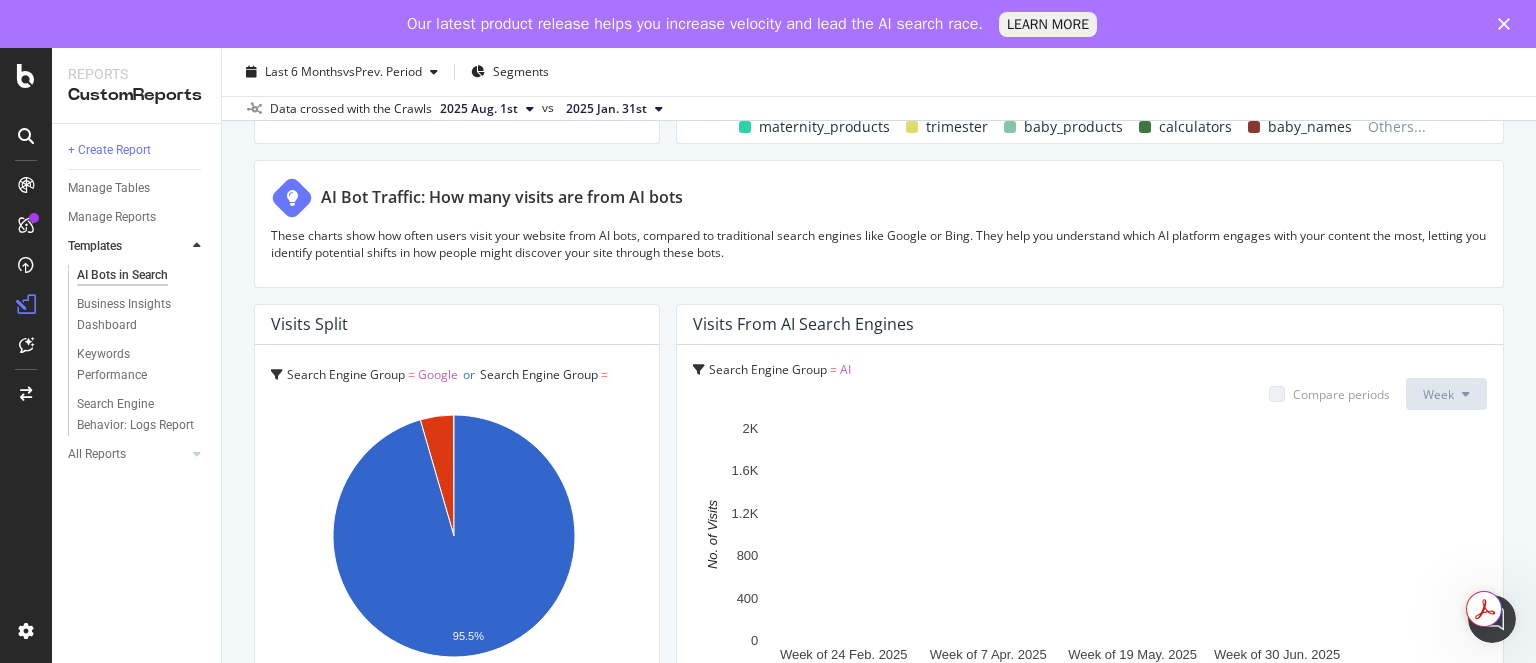 scroll, scrollTop: 3560, scrollLeft: 0, axis: vertical 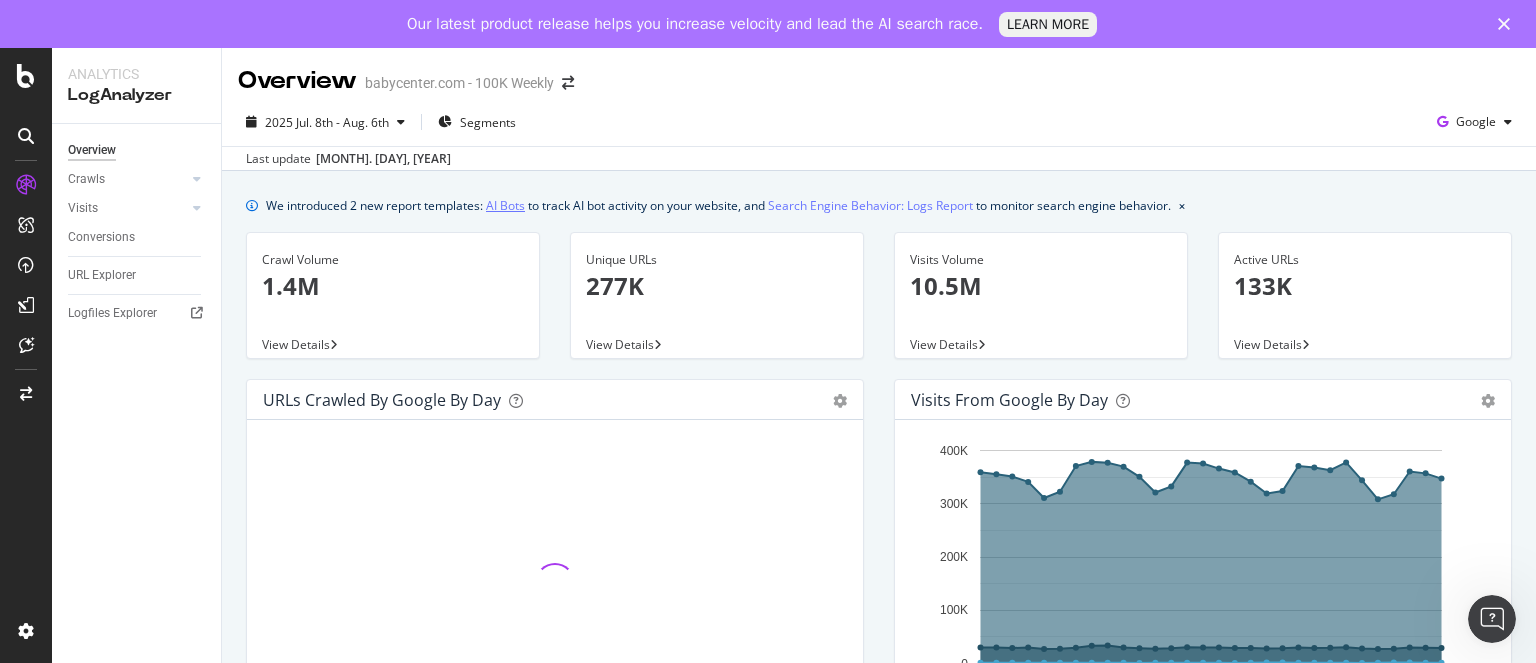 click on "AI Bots" at bounding box center (505, 205) 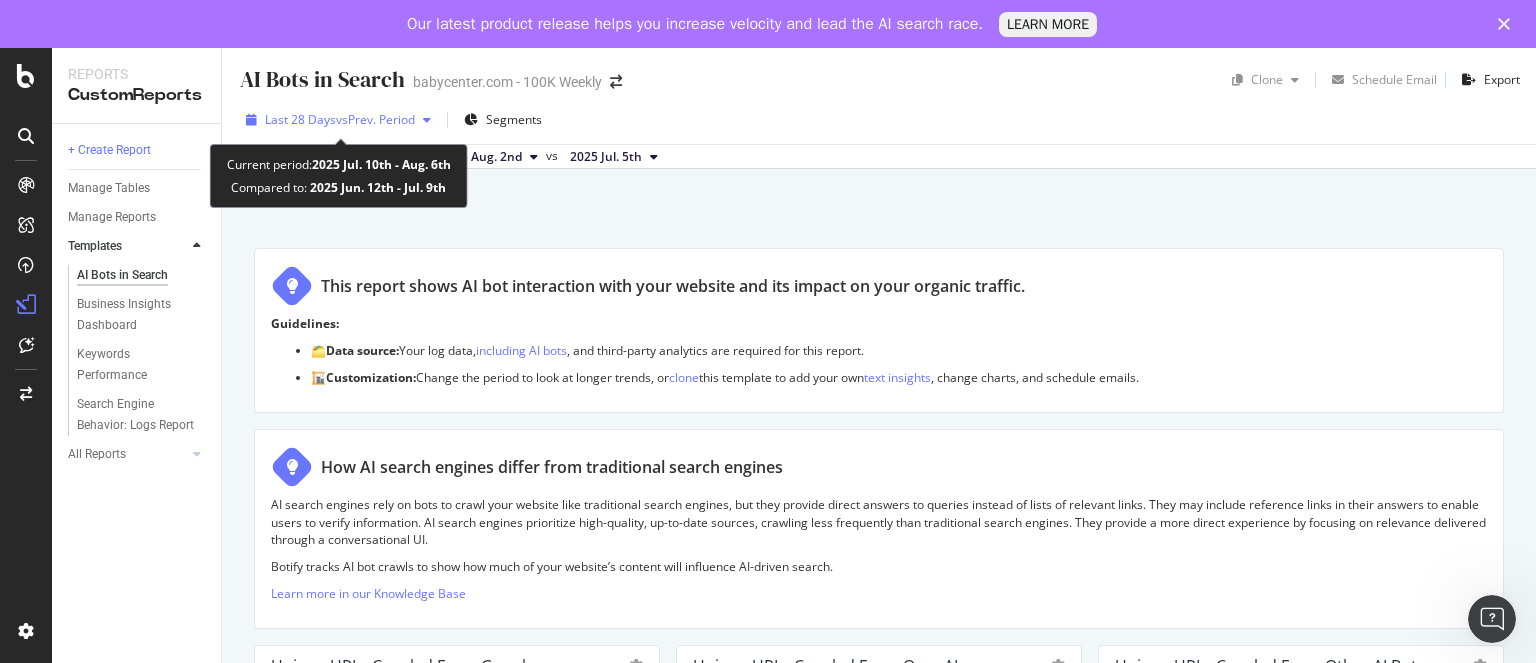 click on "Last 28 Days  vs  Prev. Period" at bounding box center [338, 120] 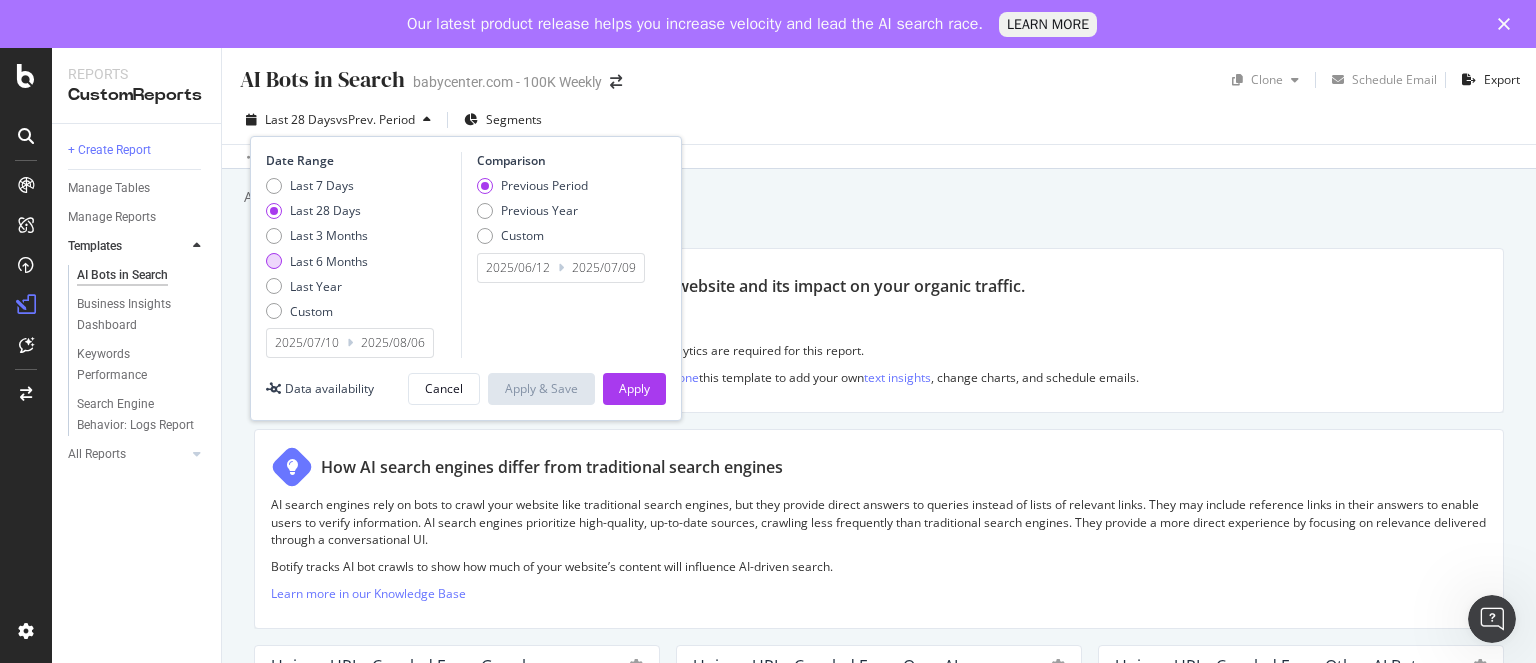 click on "Last 6 Months" at bounding box center [329, 261] 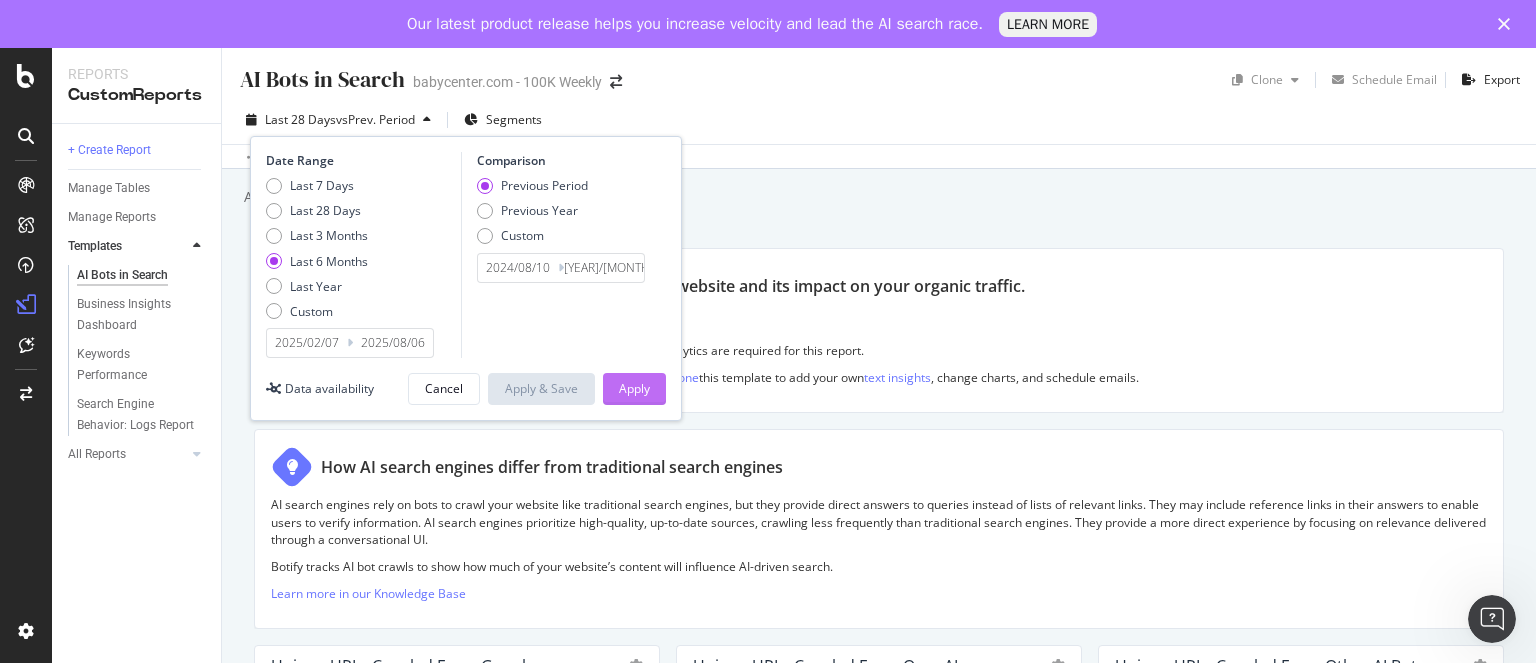 click on "Apply" at bounding box center [634, 388] 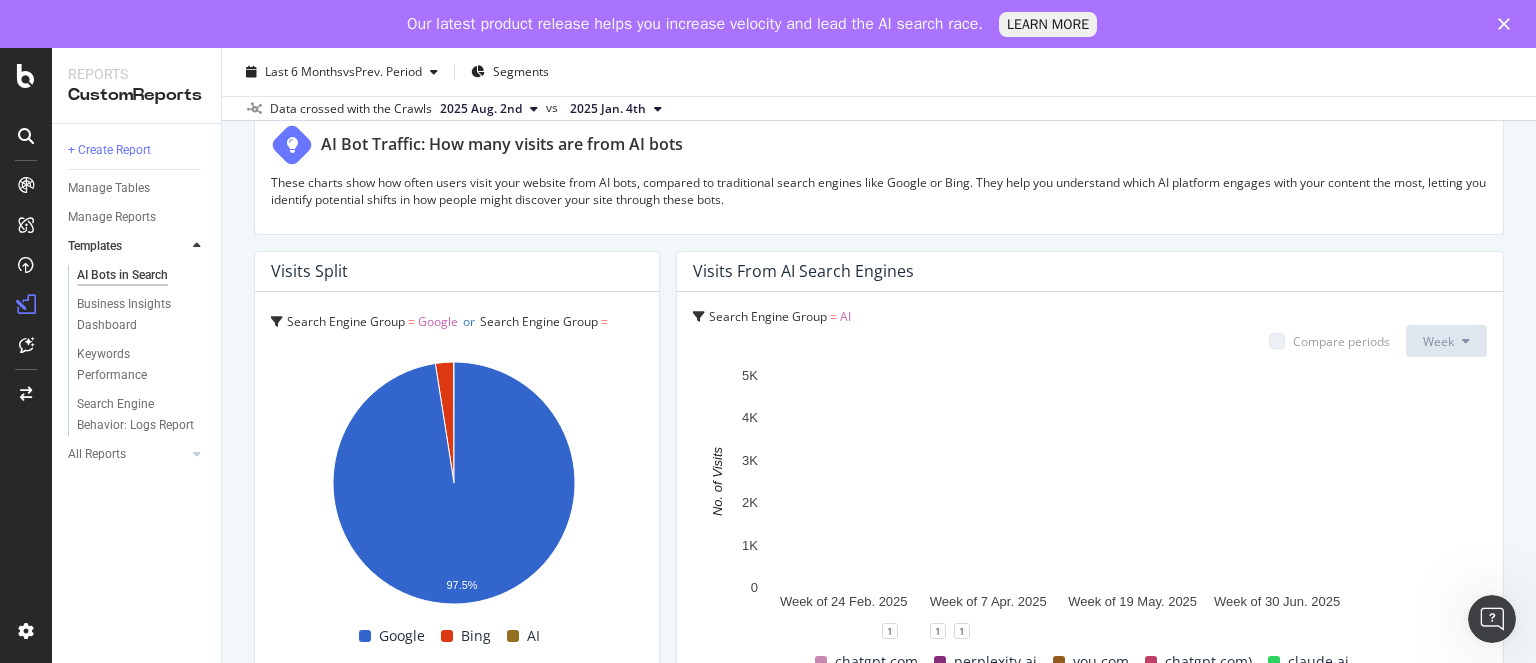 scroll, scrollTop: 3560, scrollLeft: 0, axis: vertical 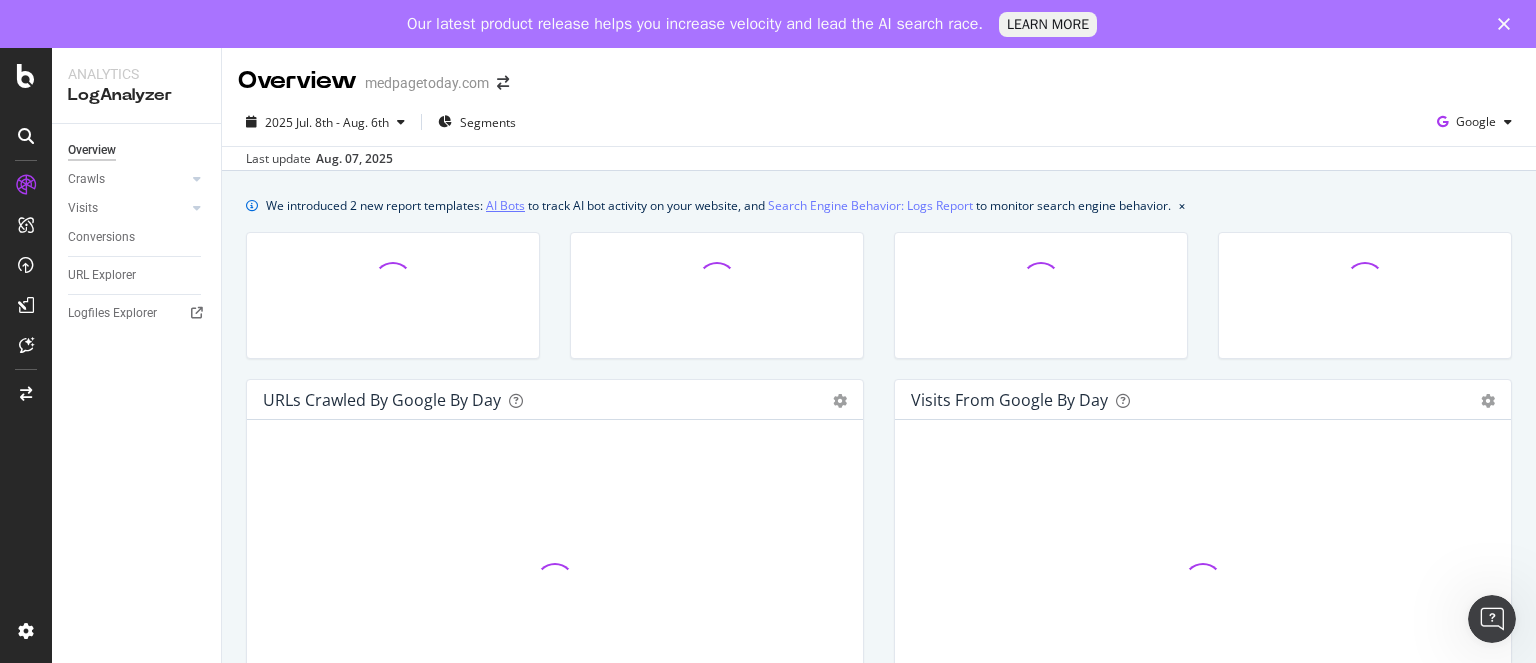 click on "AI Bots" at bounding box center (505, 205) 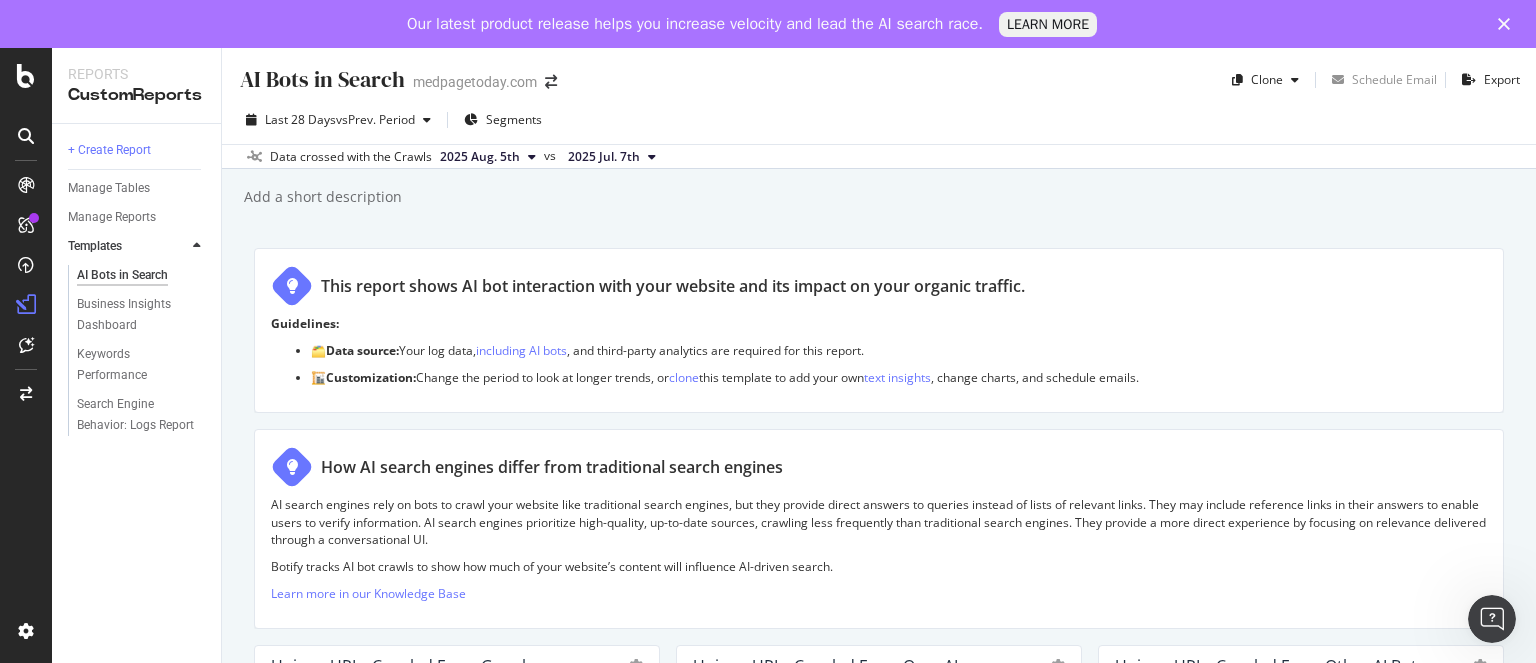 click on "2025 Aug. 5th" at bounding box center (488, 157) 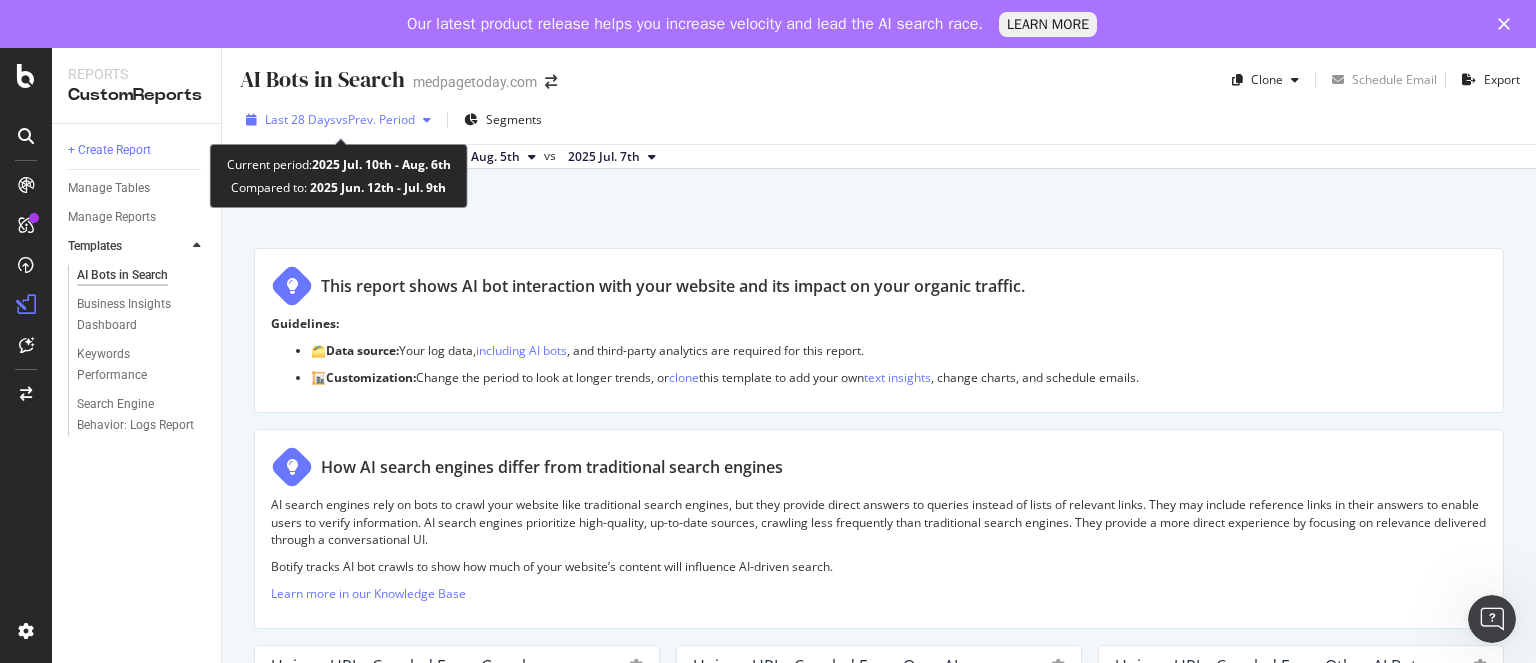 click on "vs  Prev. Period" at bounding box center (375, 119) 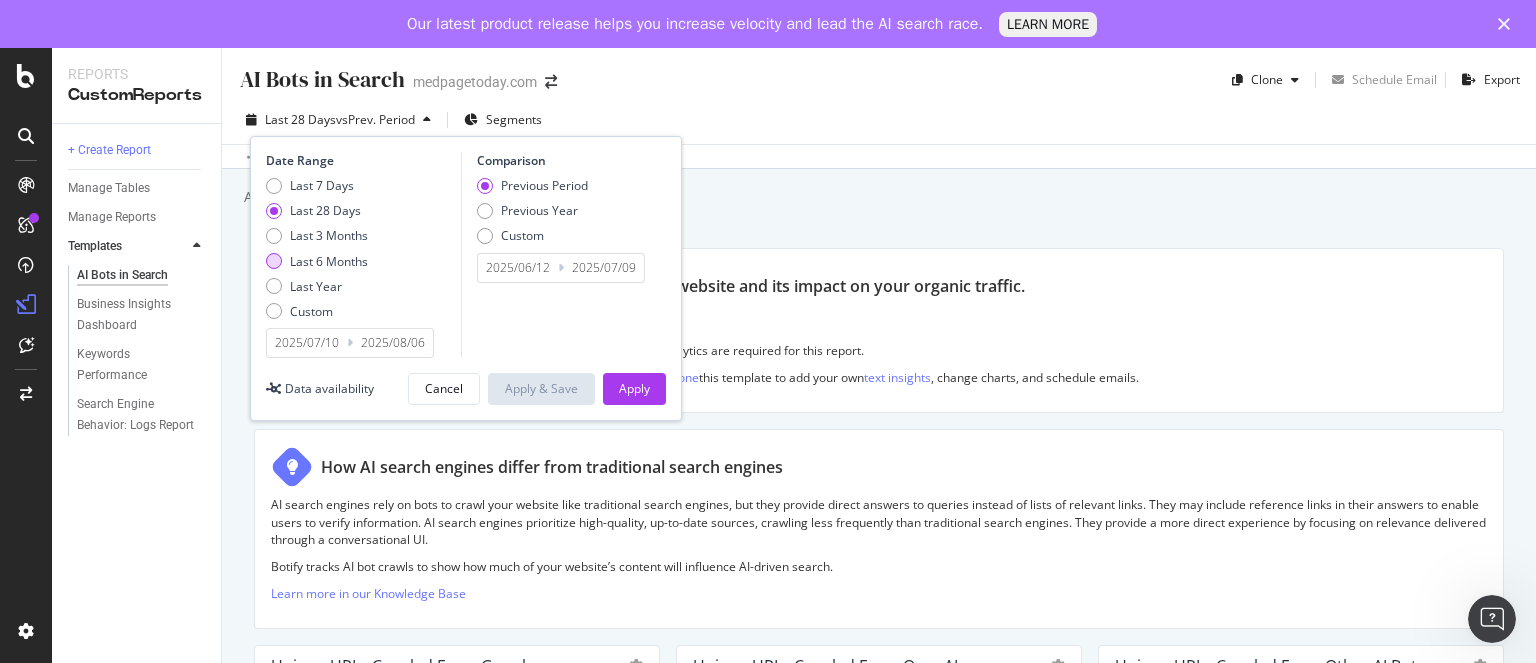 click on "Last 6 Months" at bounding box center [329, 261] 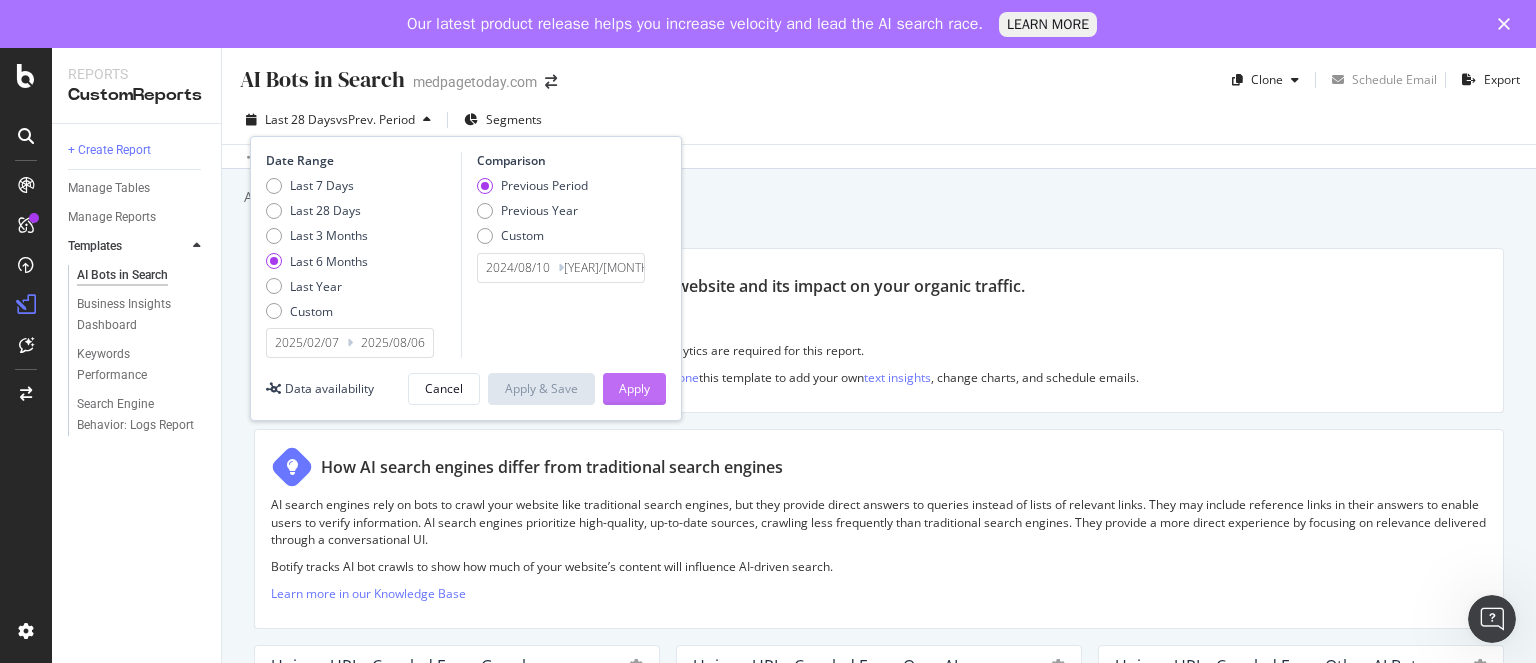 click on "Apply" at bounding box center [634, 388] 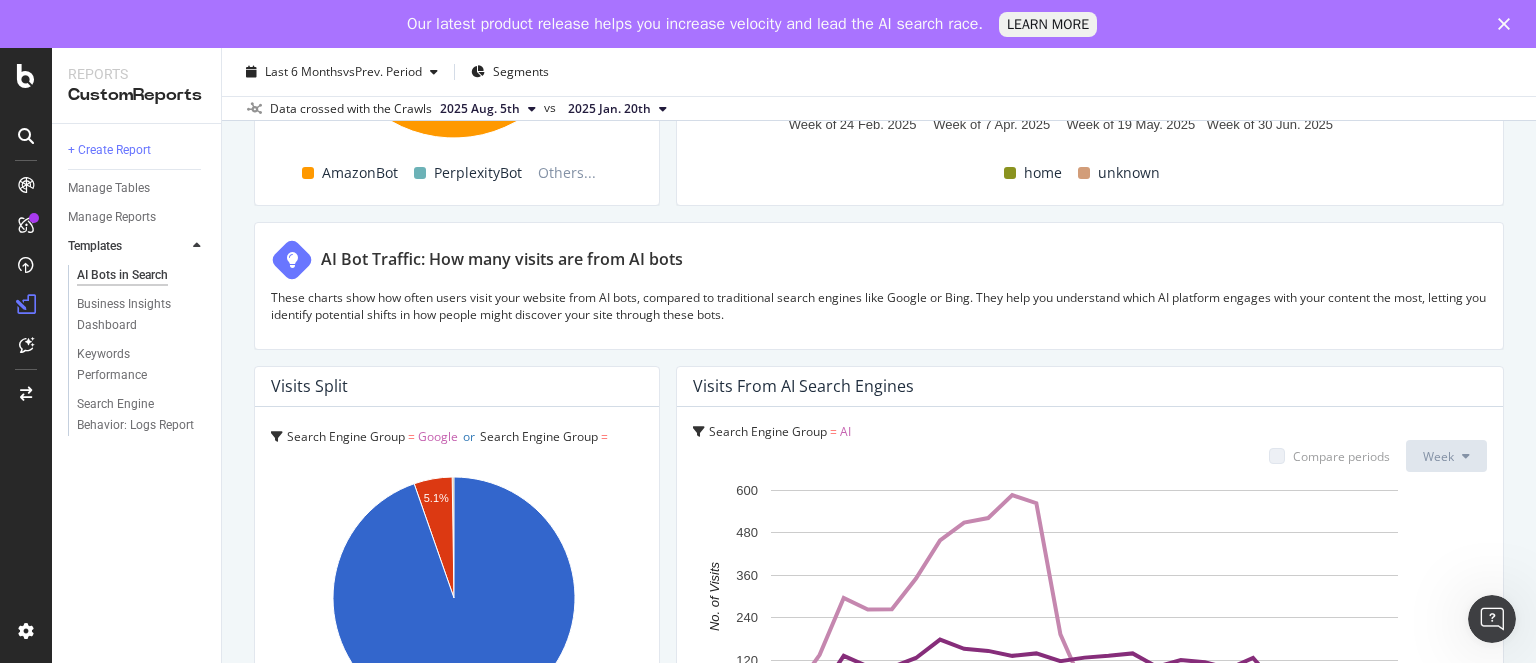 scroll, scrollTop: 3560, scrollLeft: 0, axis: vertical 